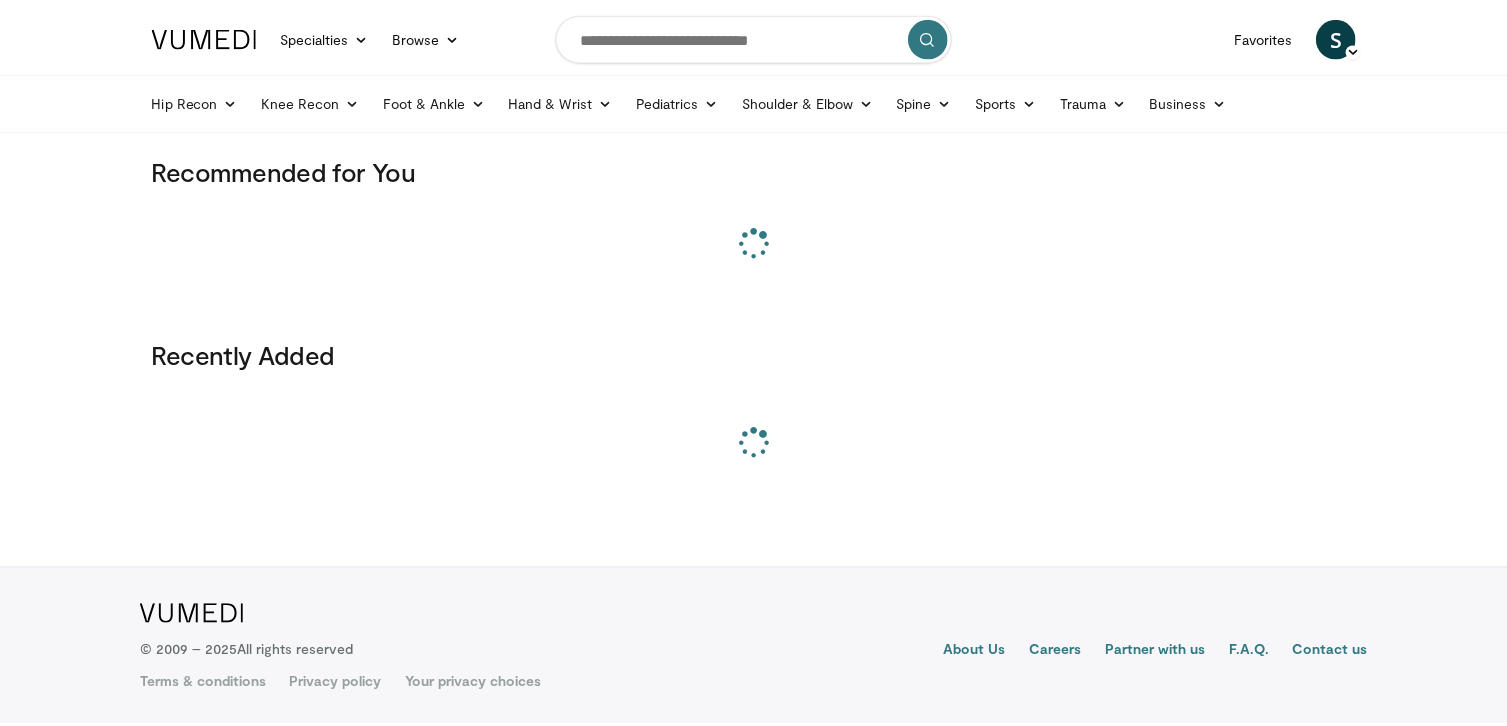scroll, scrollTop: 0, scrollLeft: 0, axis: both 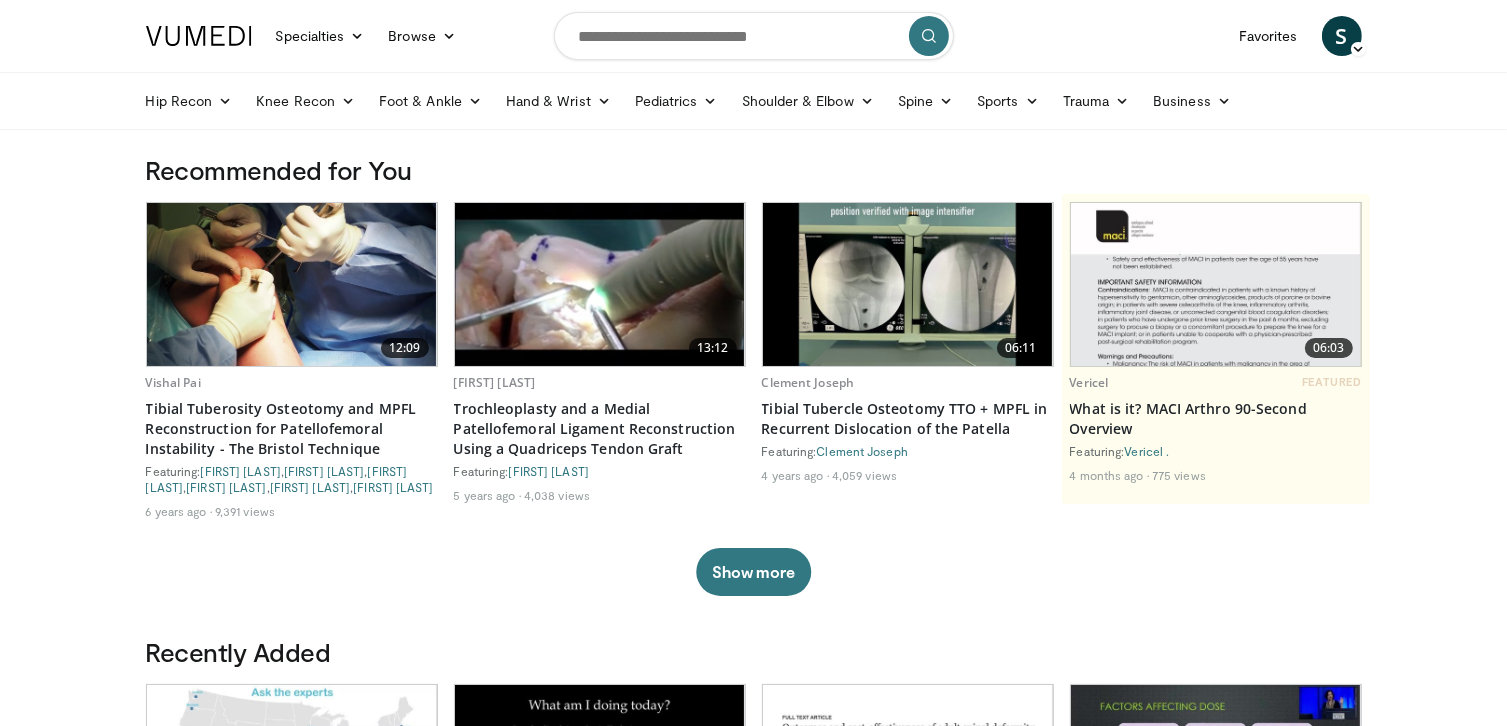 click at bounding box center [754, 36] 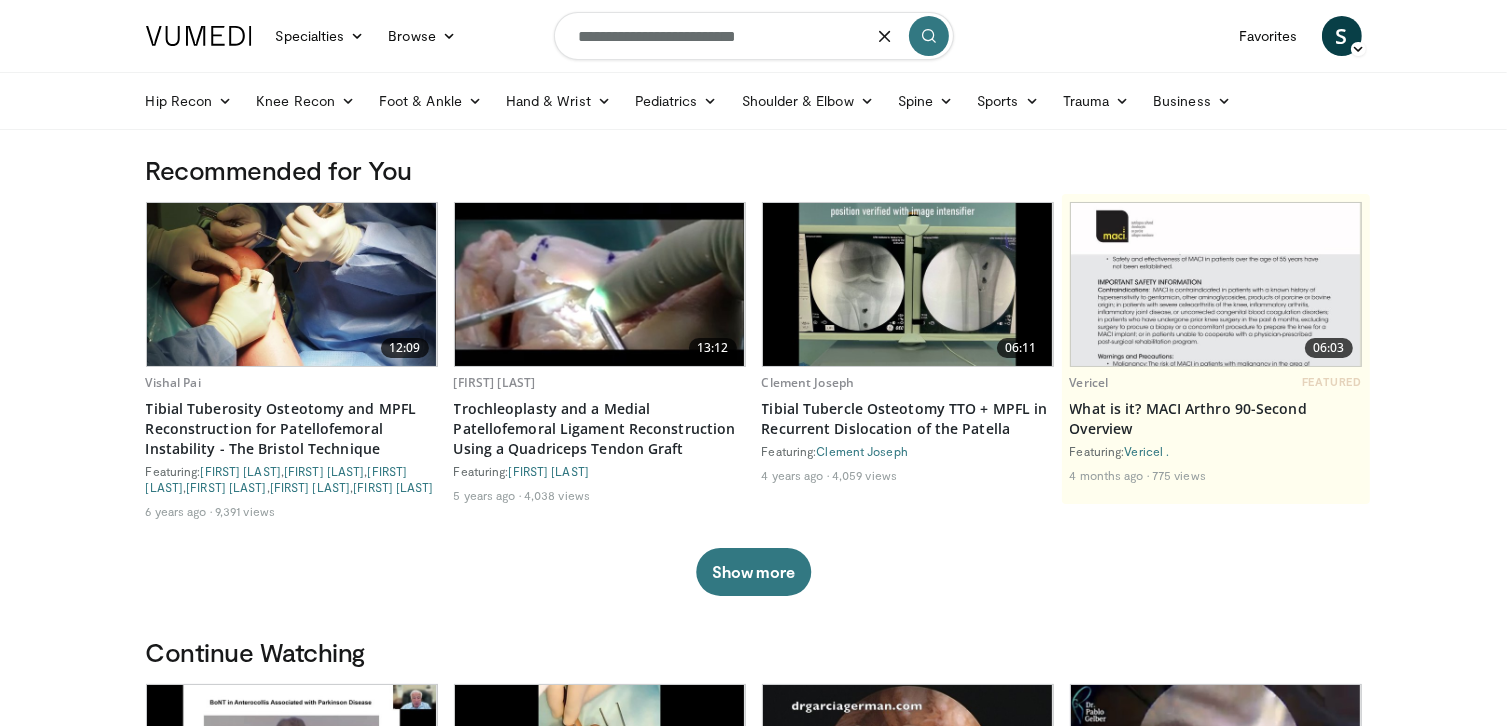 type on "**********" 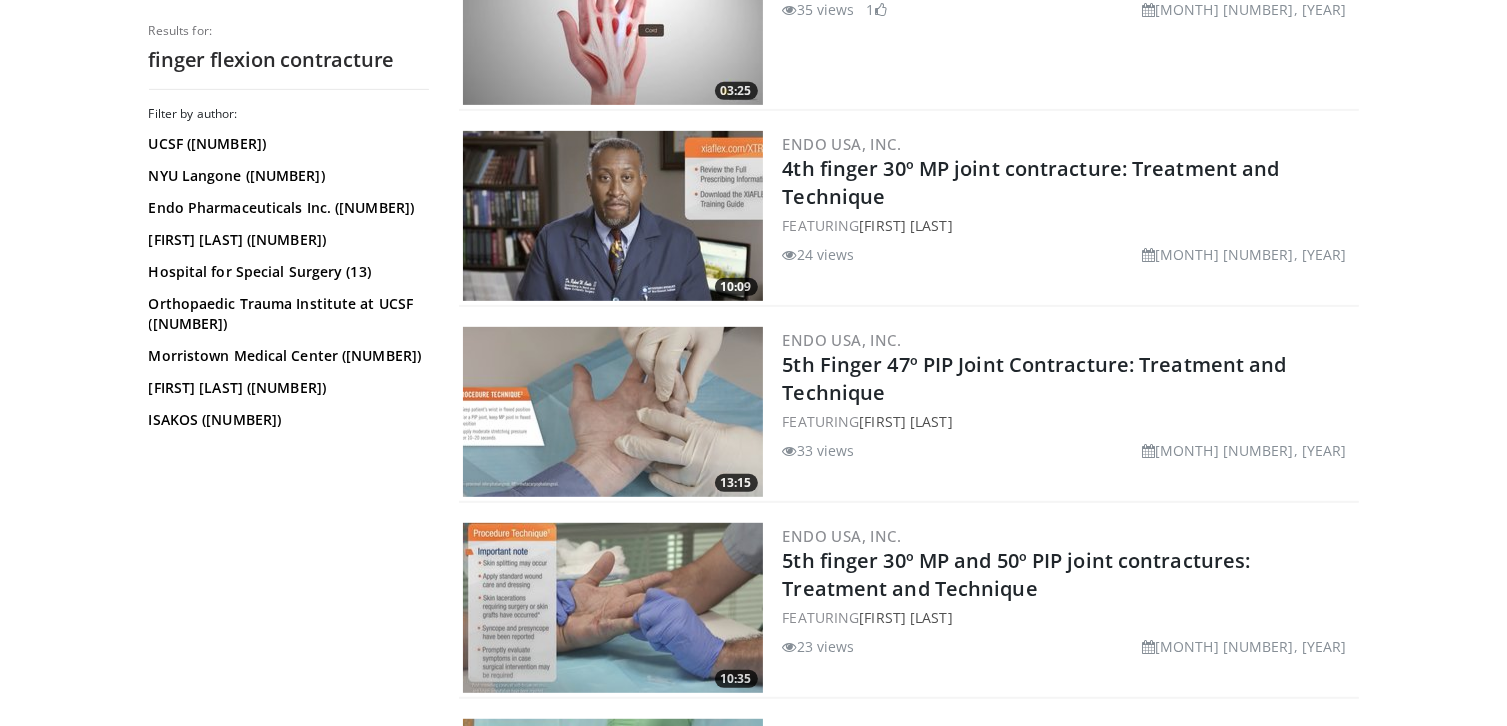 scroll, scrollTop: 900, scrollLeft: 0, axis: vertical 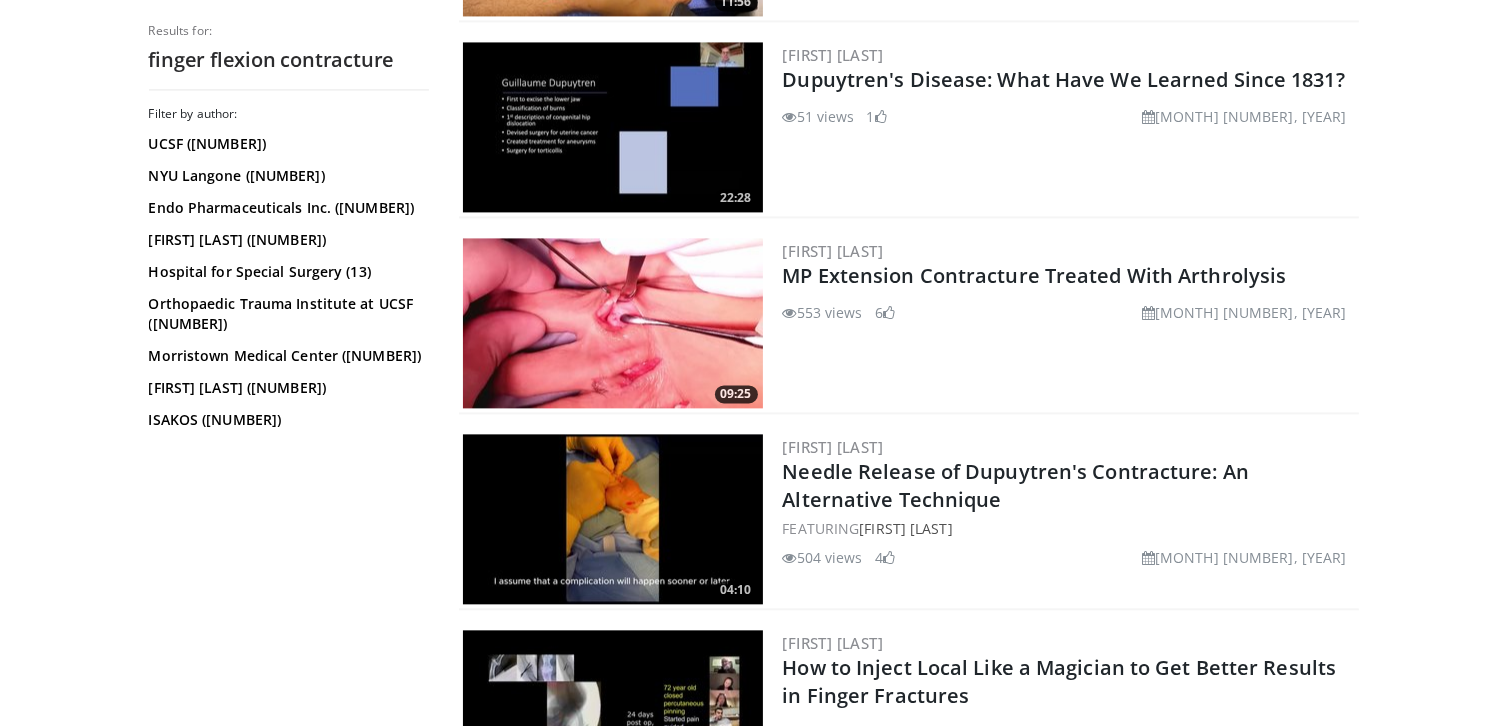click on "Mojahed Sakhnini
MP Extension Contracture Treated With Arthrolysis
553 views
October 24, 2024
6" at bounding box center (1069, 323) 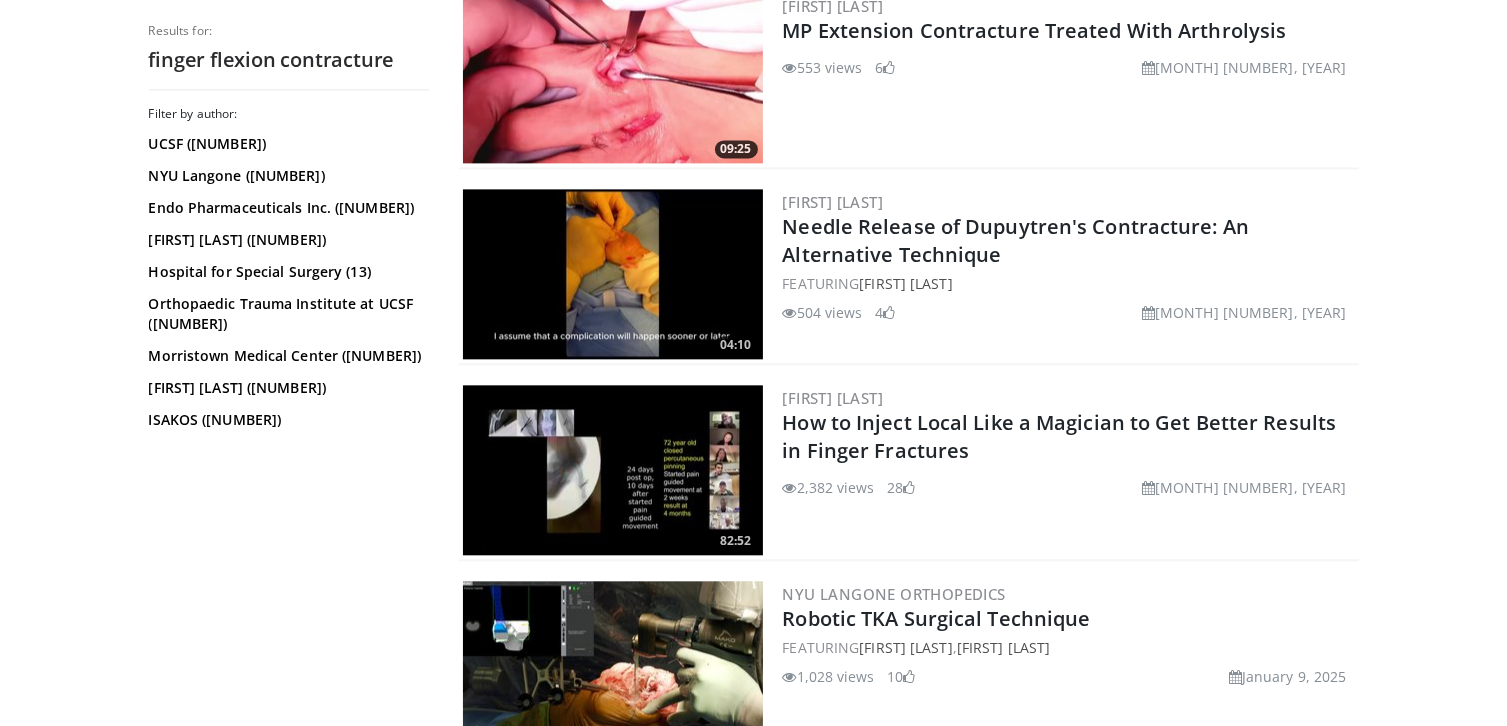 scroll, scrollTop: 4700, scrollLeft: 0, axis: vertical 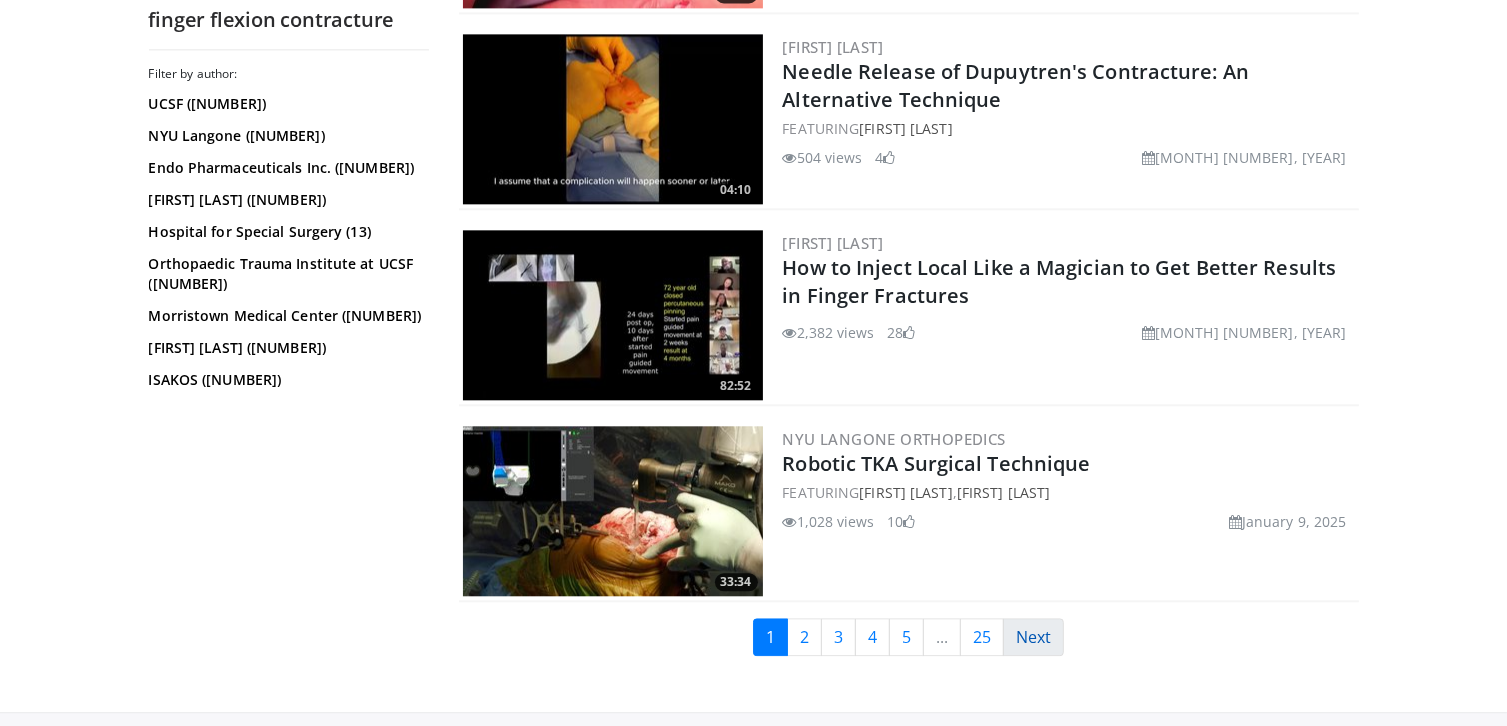 click on "Next" at bounding box center [1033, 637] 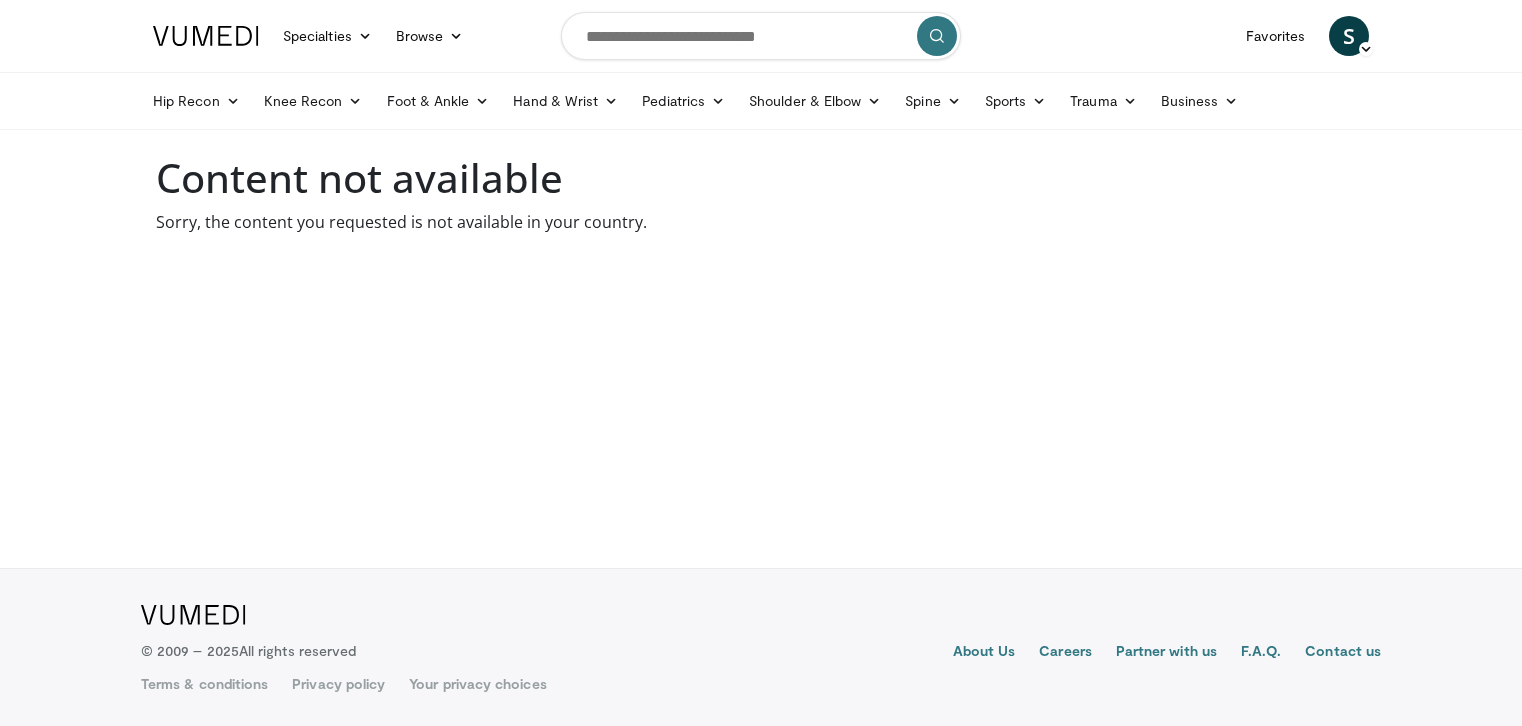 scroll, scrollTop: 0, scrollLeft: 0, axis: both 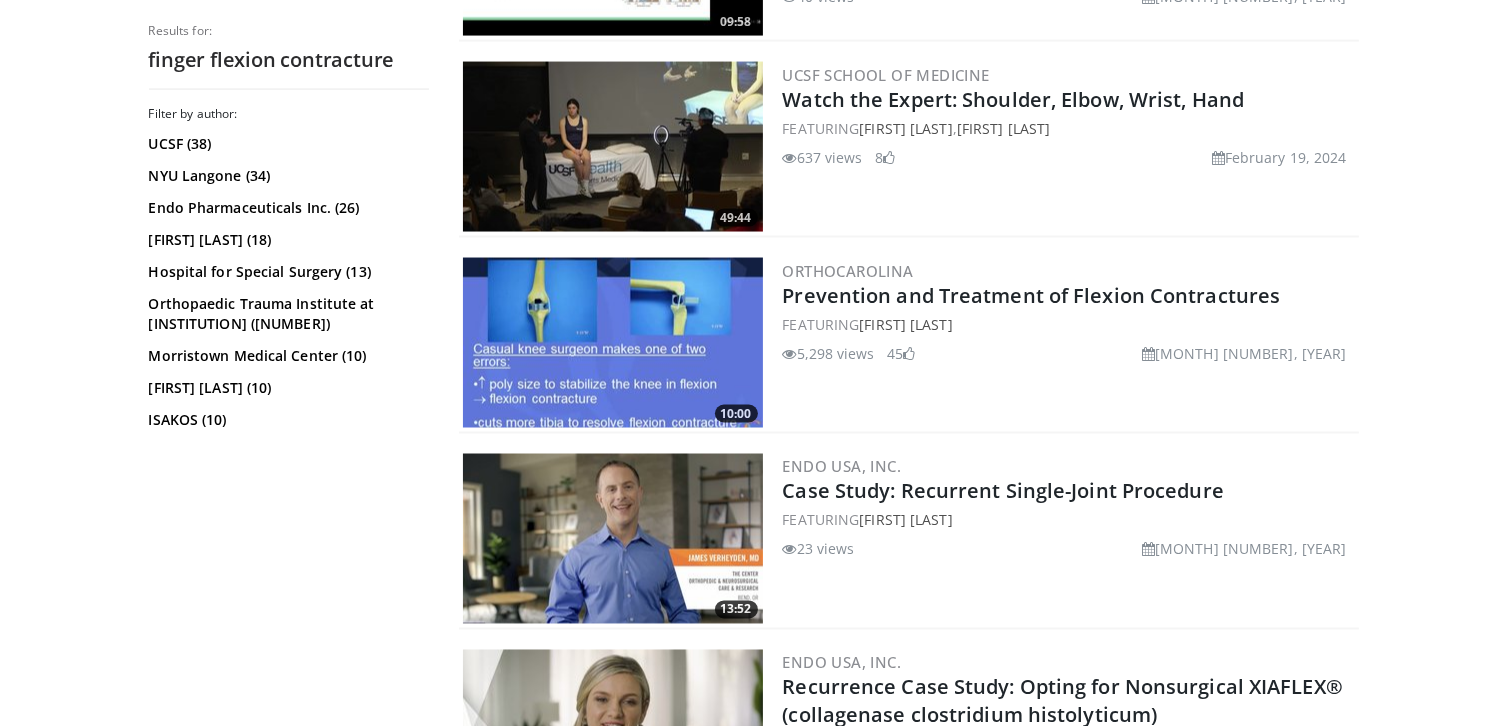 drag, startPoint x: 1096, startPoint y: 387, endPoint x: 1024, endPoint y: 375, distance: 72.99315 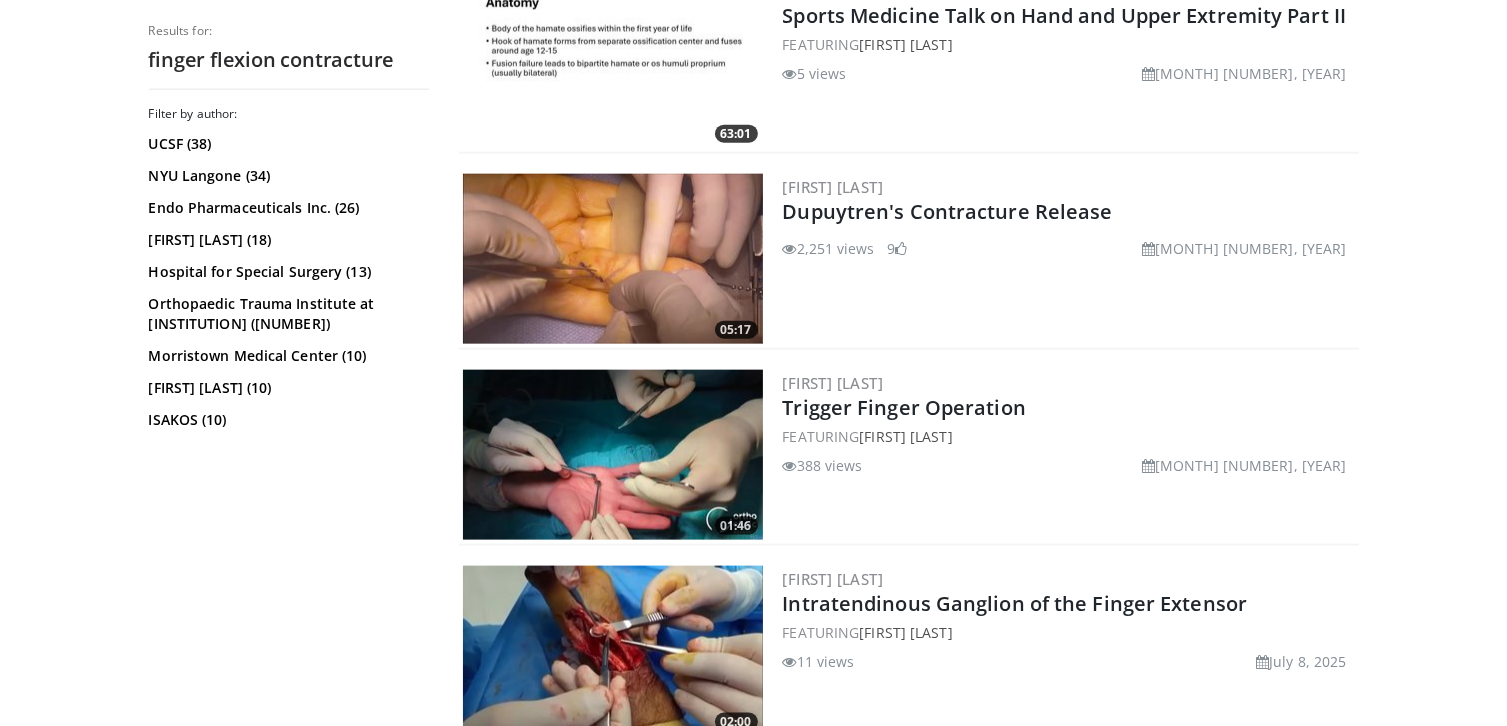 scroll, scrollTop: 2400, scrollLeft: 0, axis: vertical 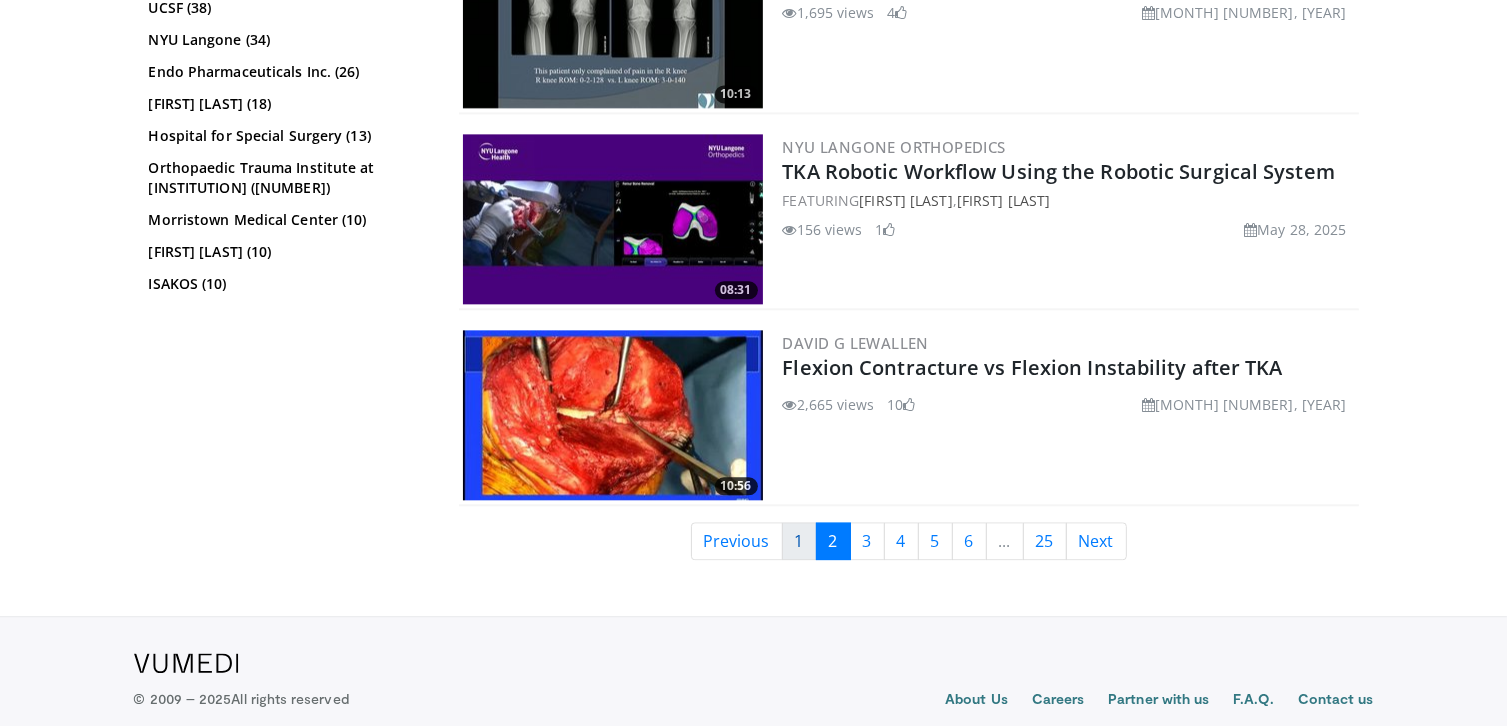 click on "1" at bounding box center [799, 541] 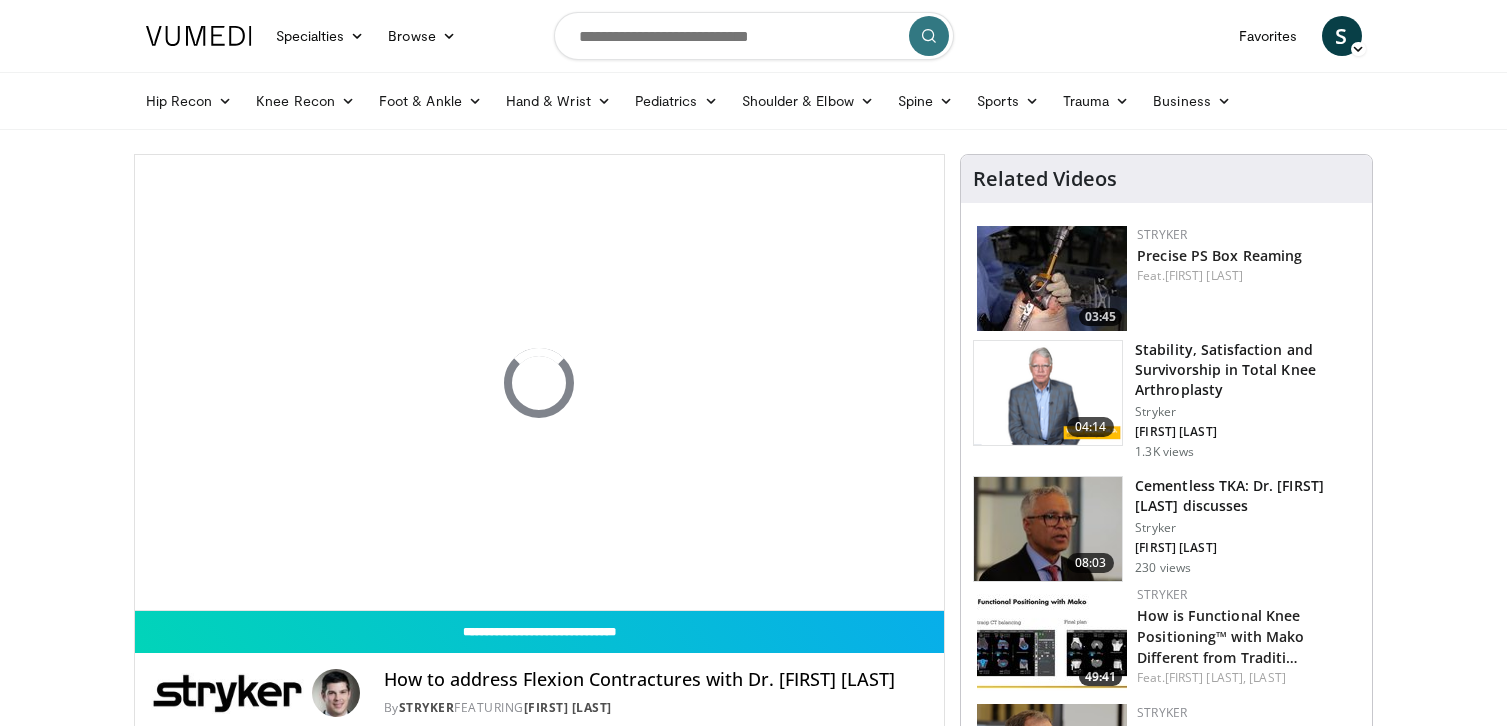 scroll, scrollTop: 0, scrollLeft: 0, axis: both 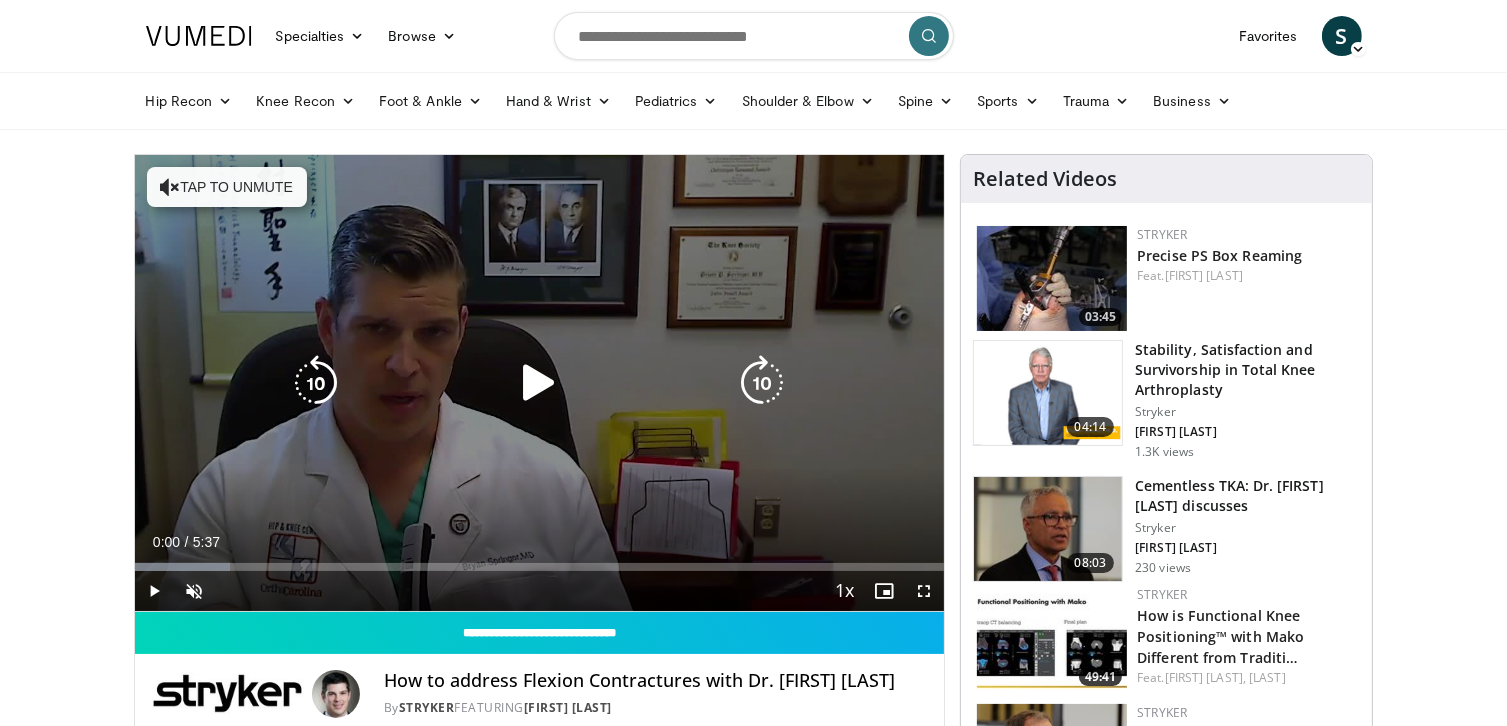 click at bounding box center [762, 383] 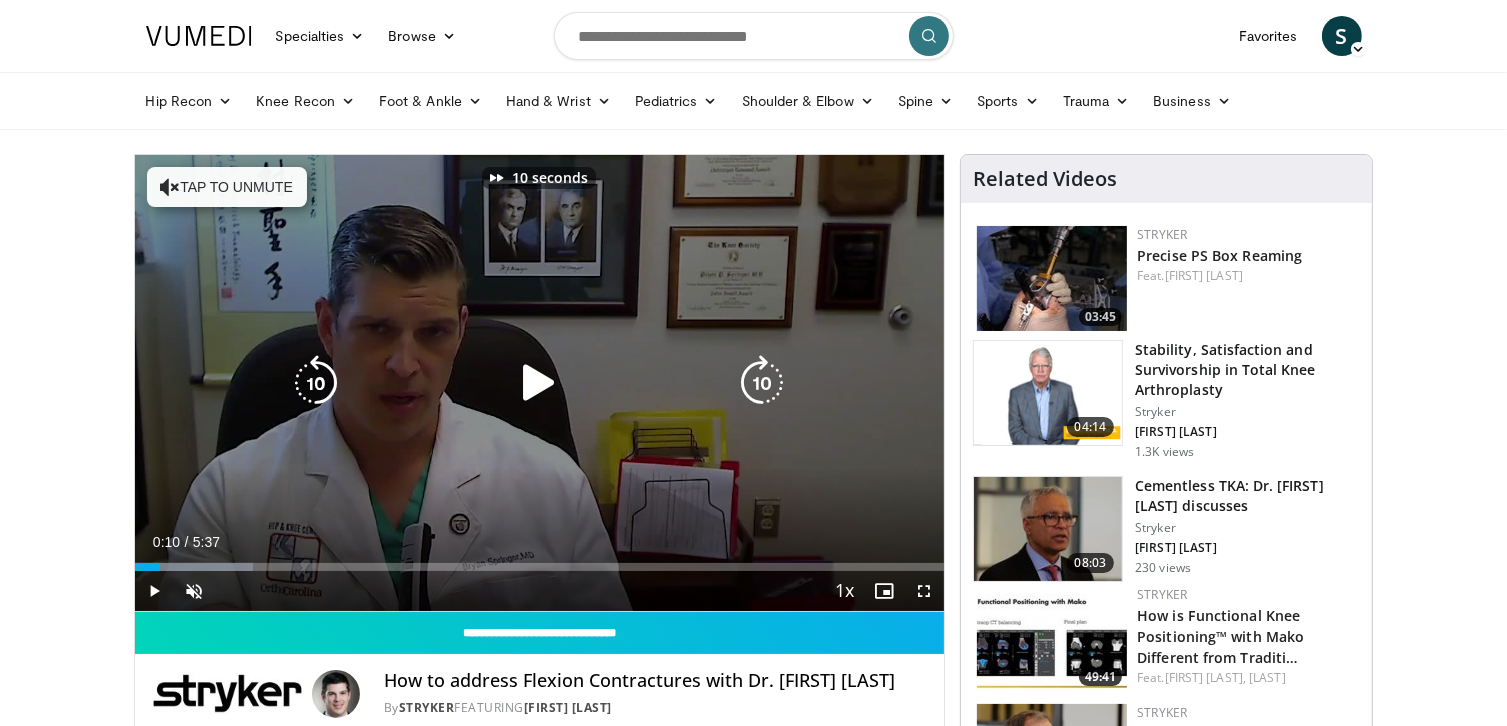 click at bounding box center [539, 383] 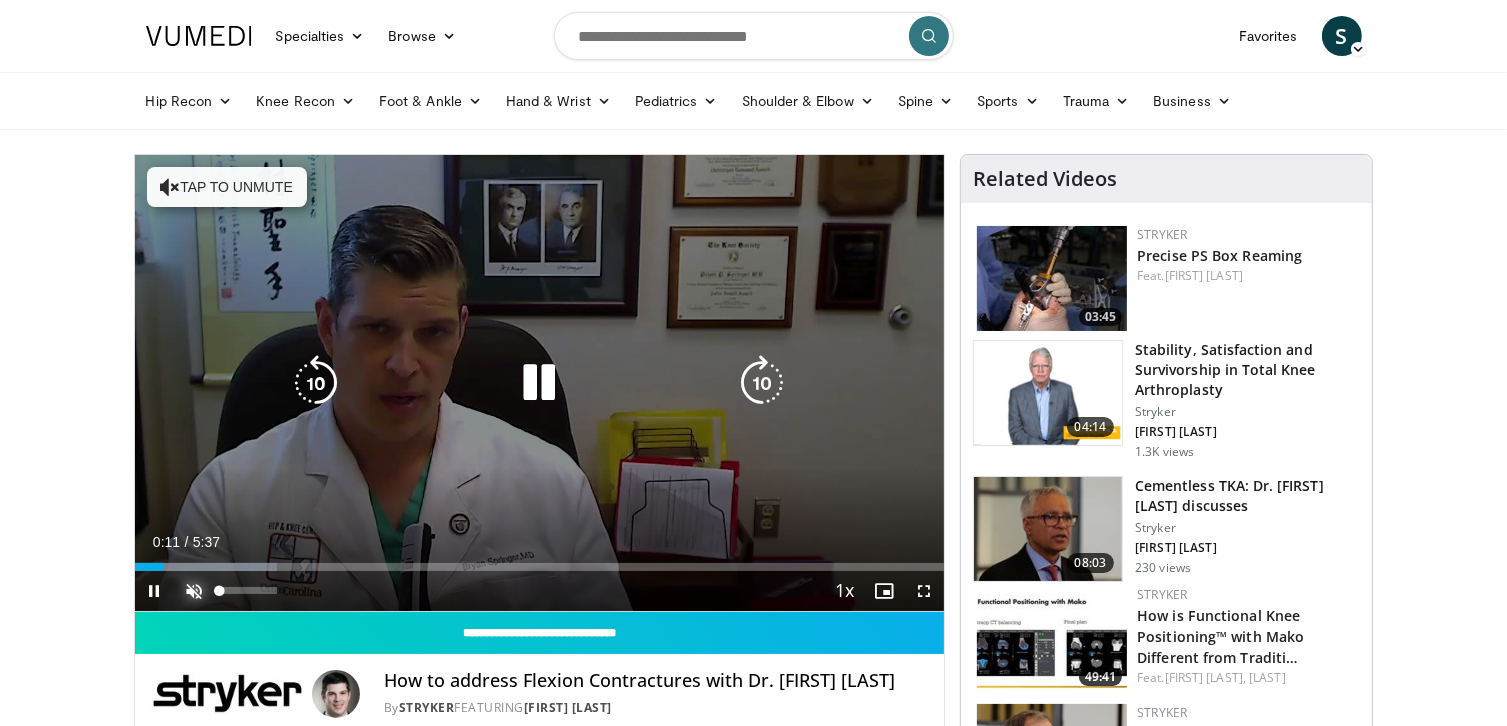 drag, startPoint x: 180, startPoint y: 587, endPoint x: 205, endPoint y: 590, distance: 25.179358 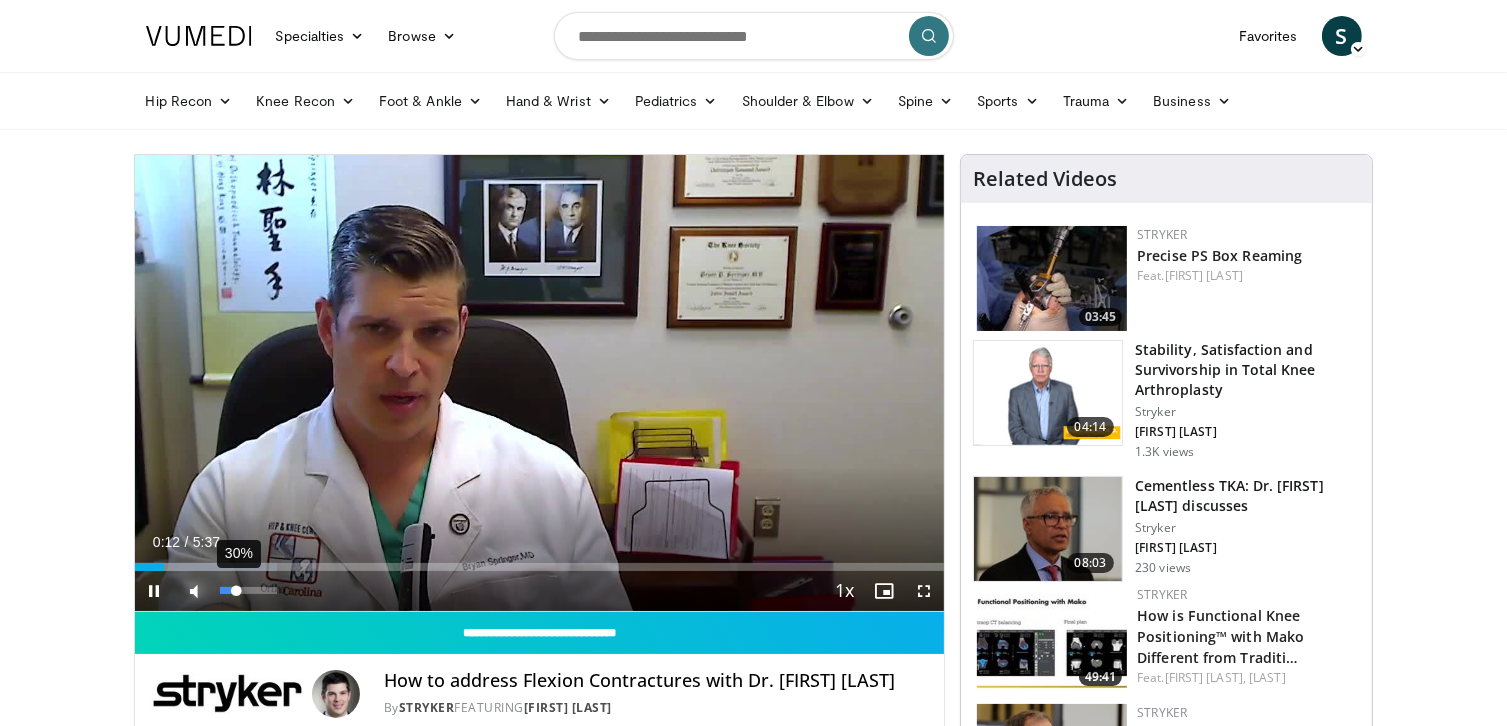 click on "30%" at bounding box center [248, 590] 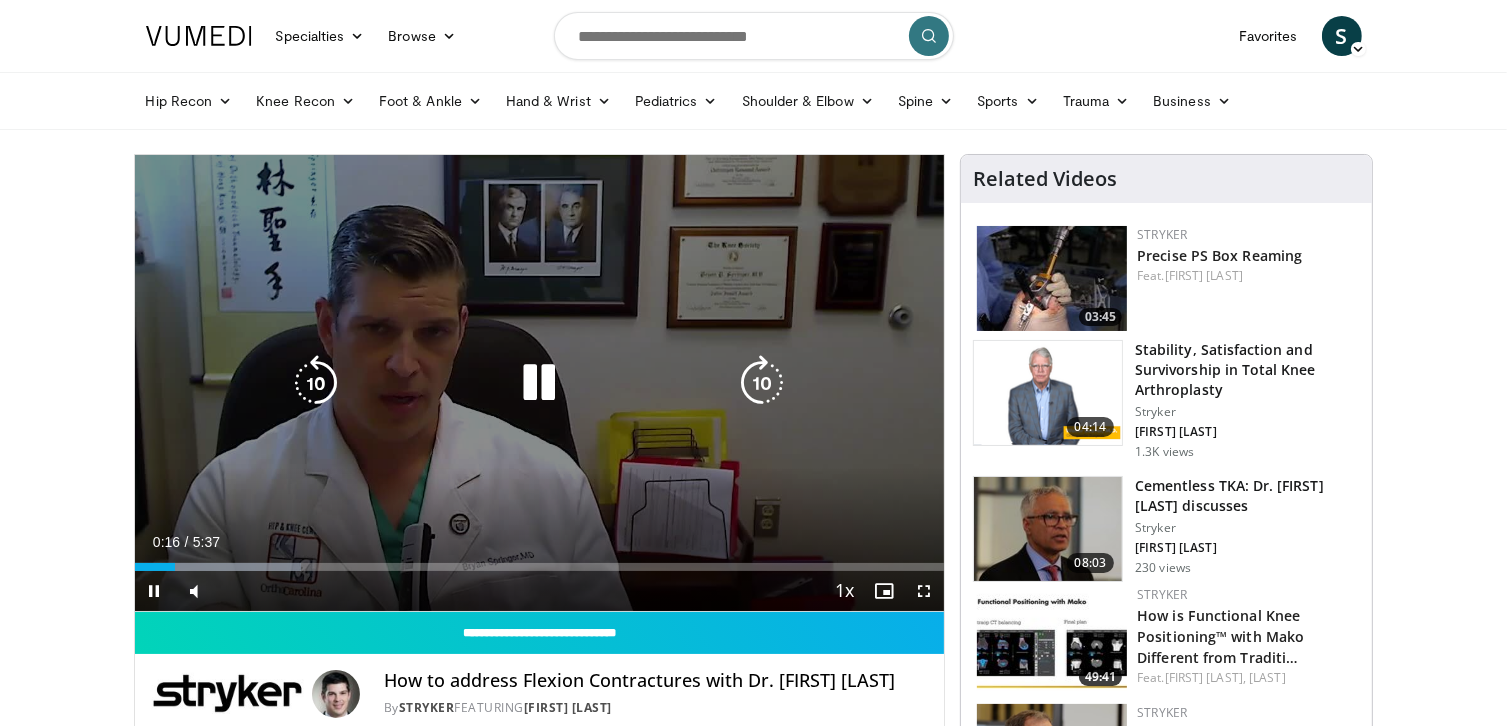click at bounding box center (762, 383) 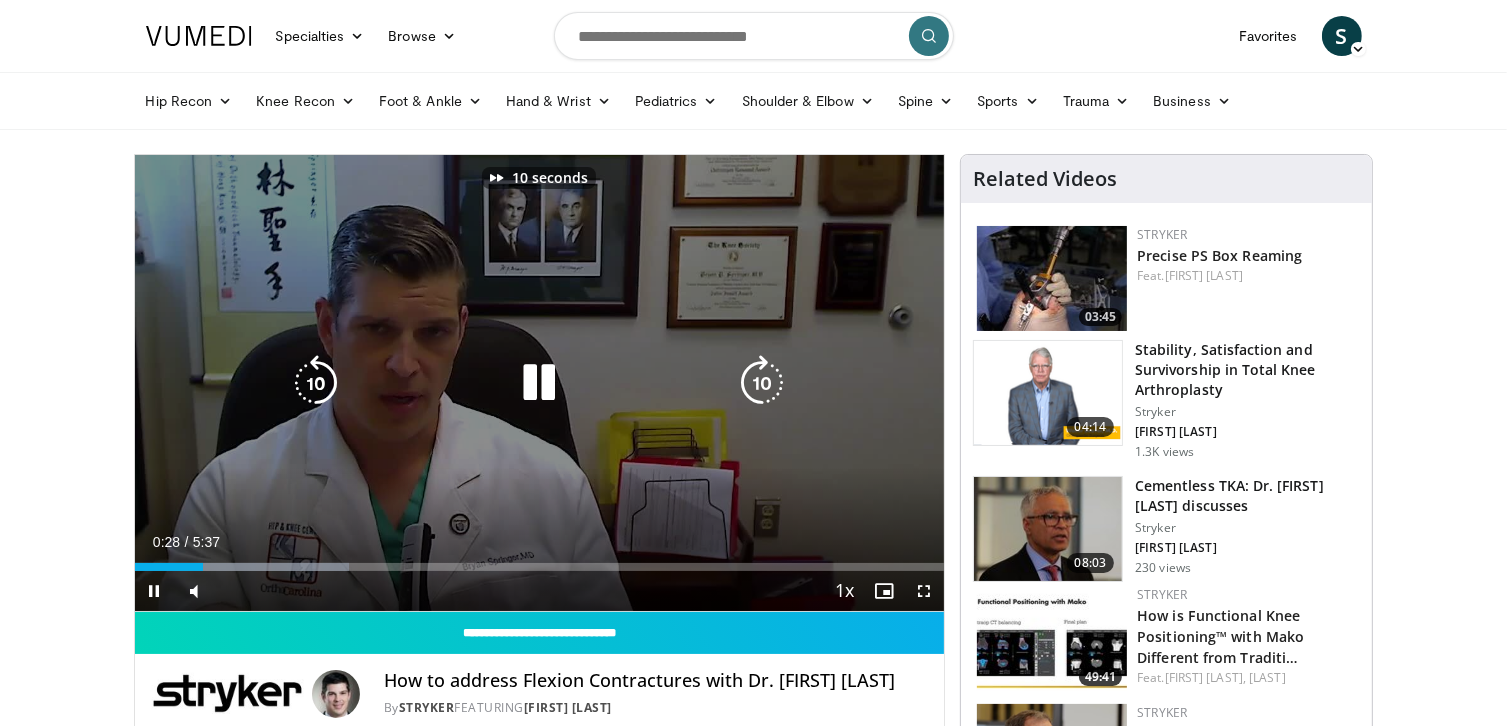 type 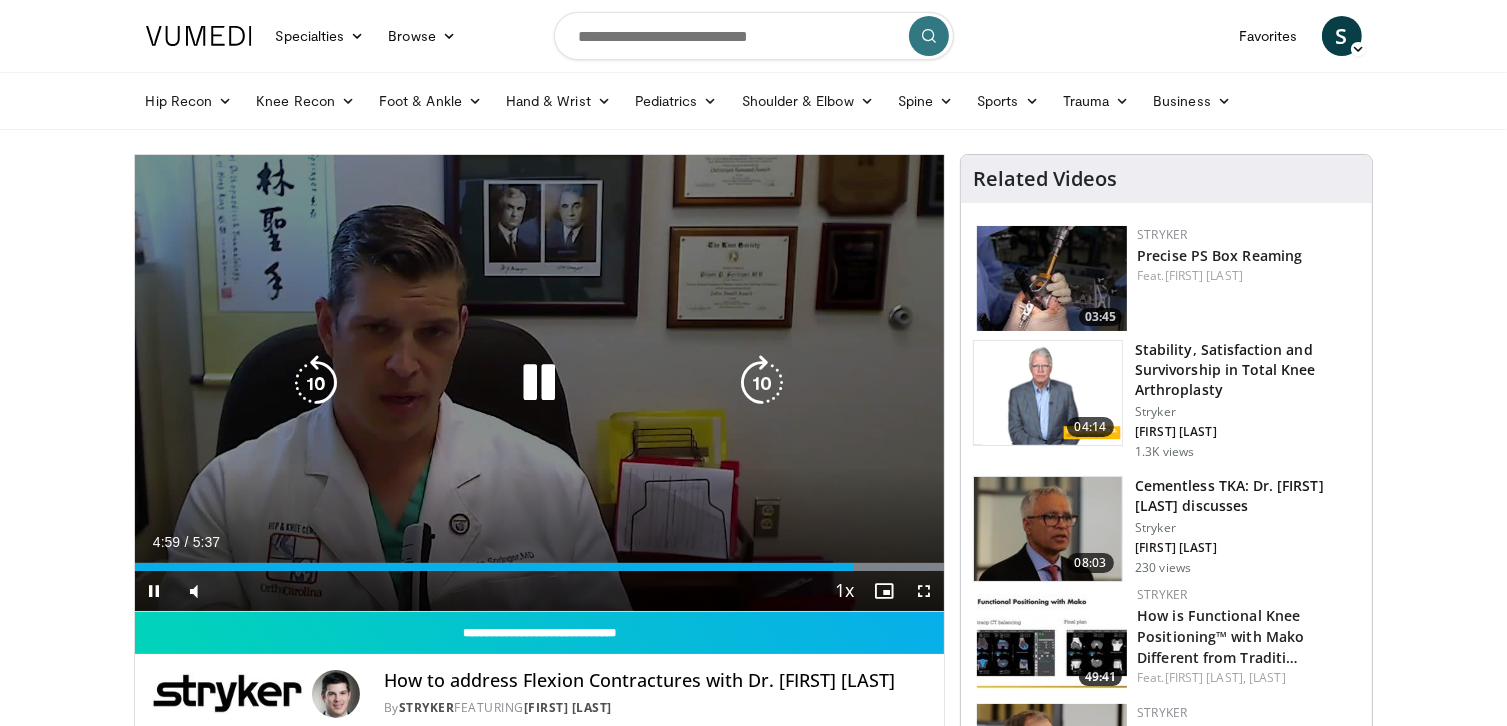 click at bounding box center [539, 383] 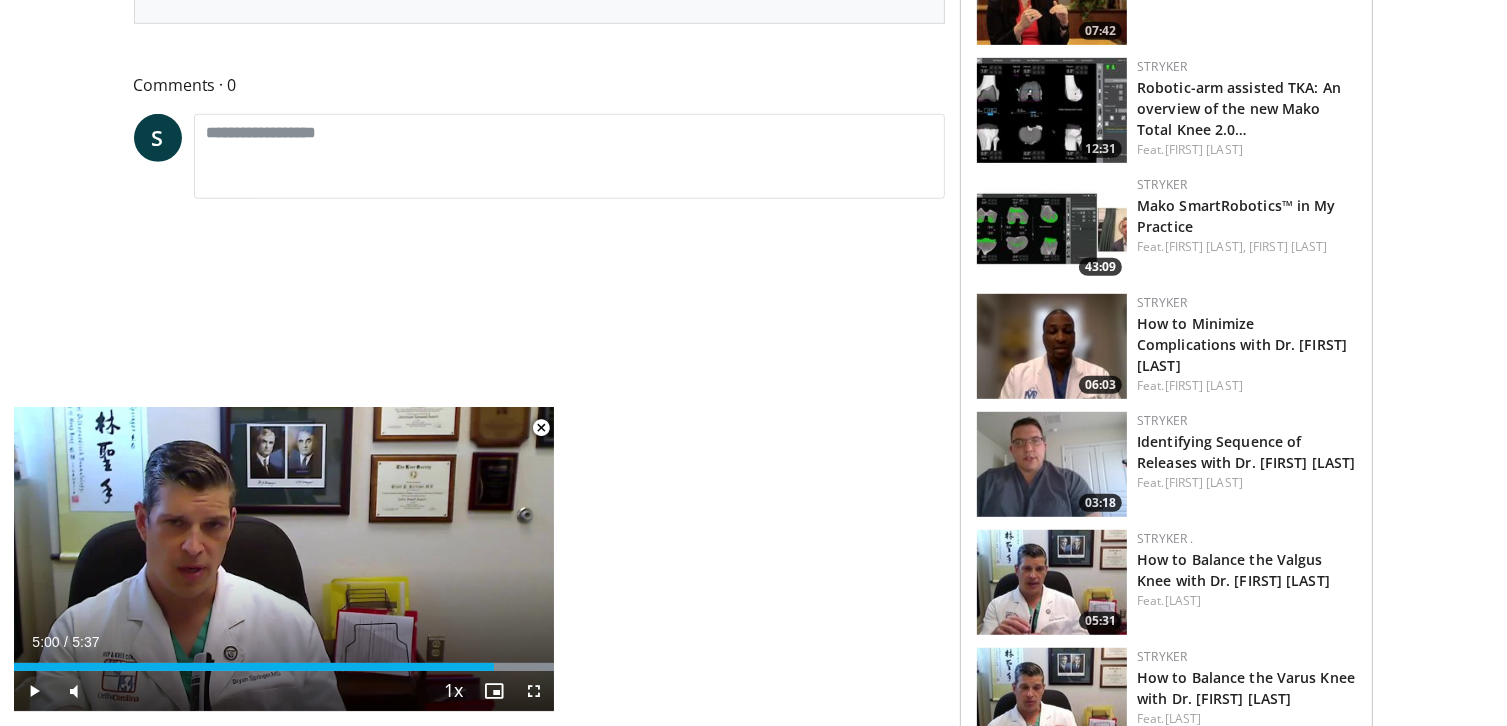scroll, scrollTop: 1300, scrollLeft: 0, axis: vertical 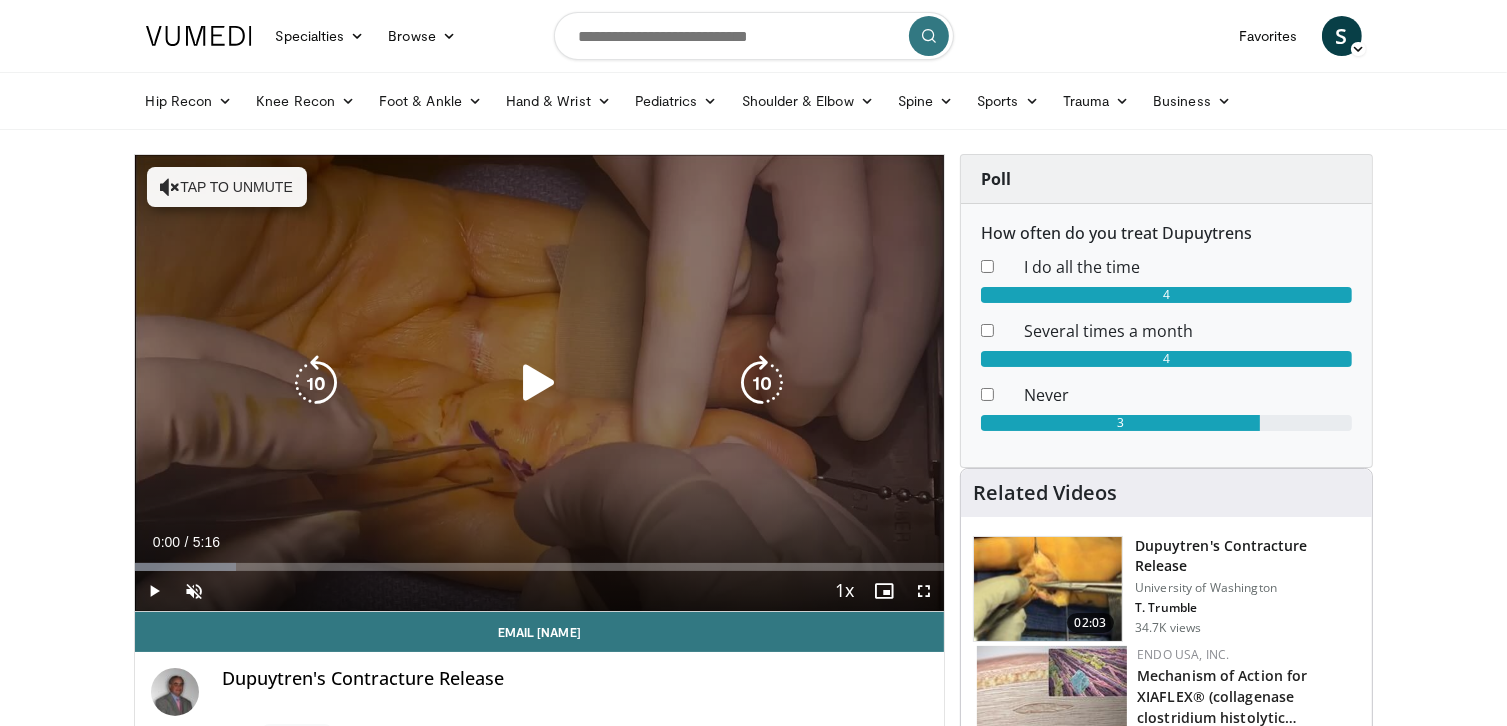 click on "10 seconds
Tap to unmute" at bounding box center (540, 383) 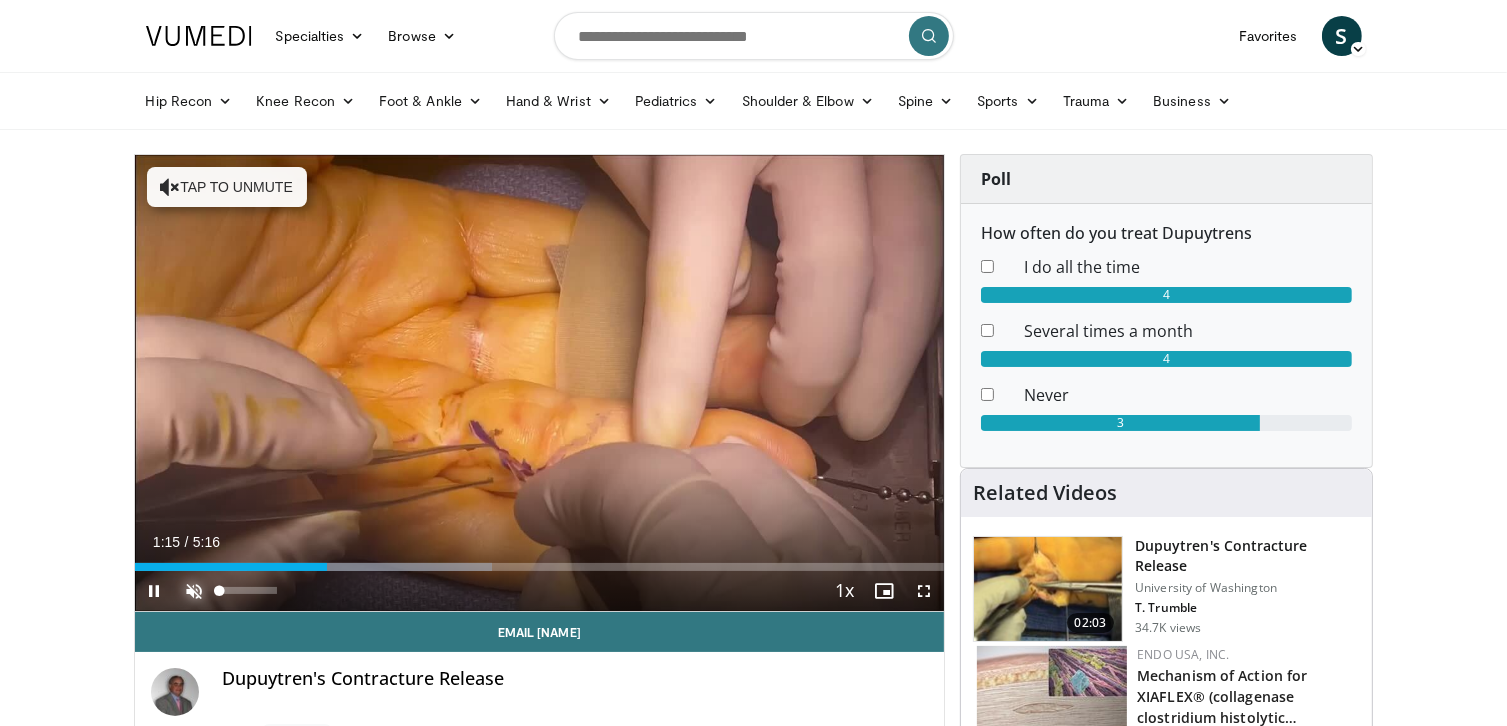 click at bounding box center (195, 591) 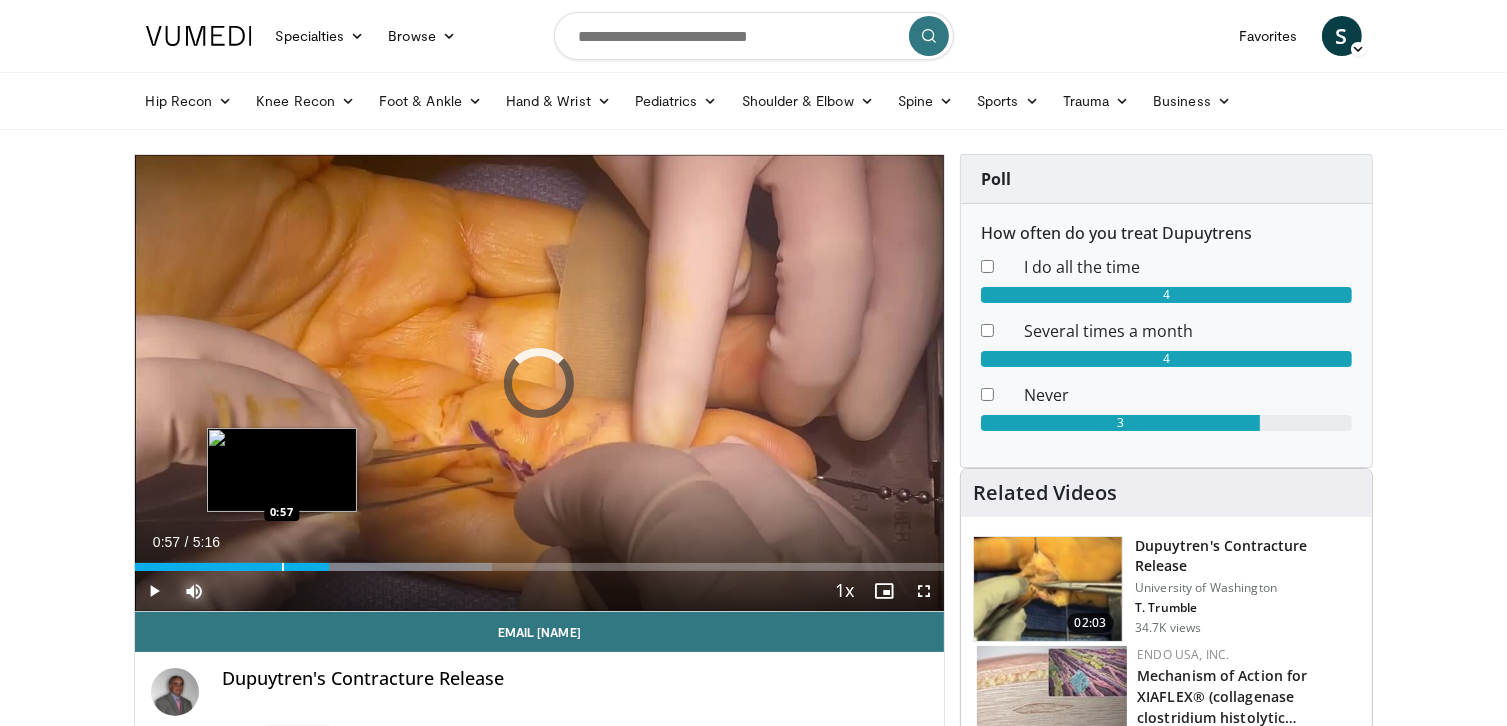click at bounding box center [283, 567] 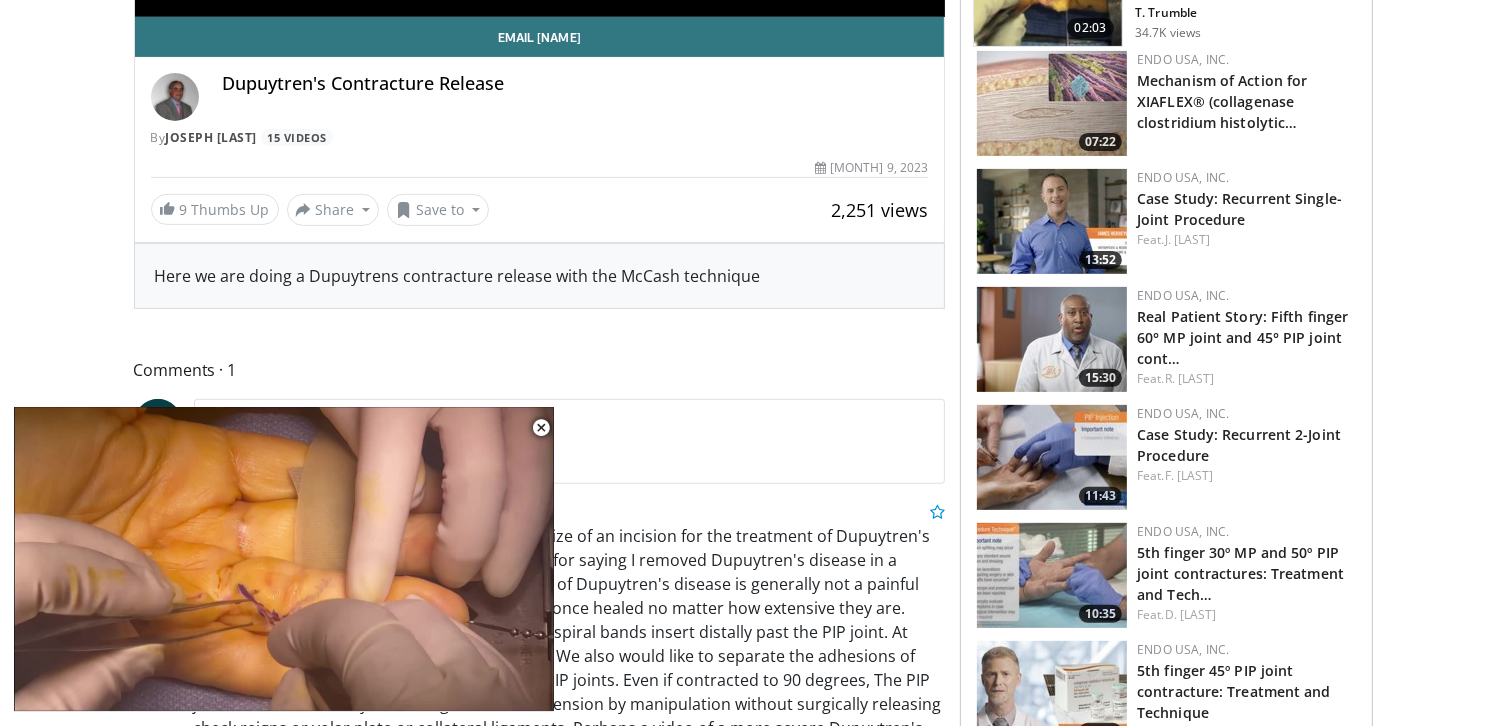 scroll, scrollTop: 600, scrollLeft: 0, axis: vertical 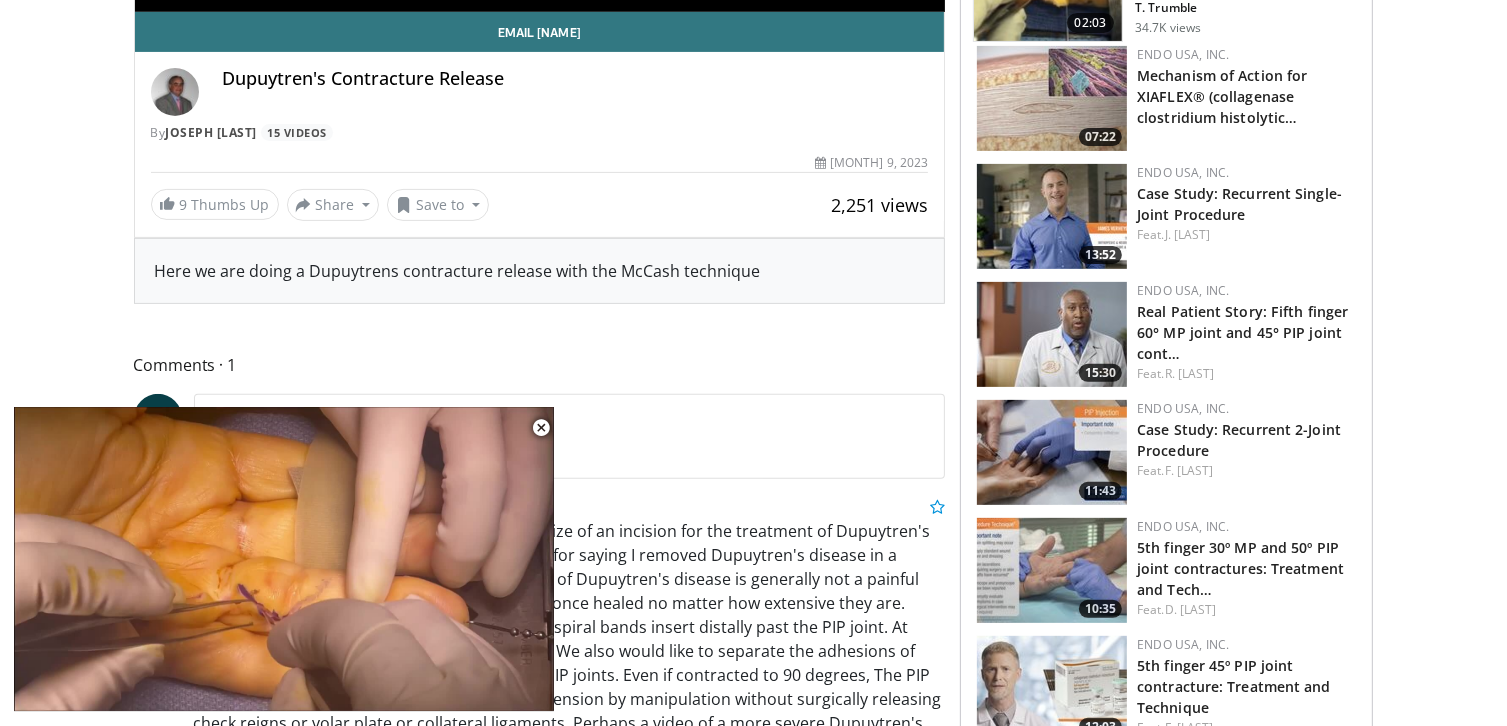 click at bounding box center (1052, 334) 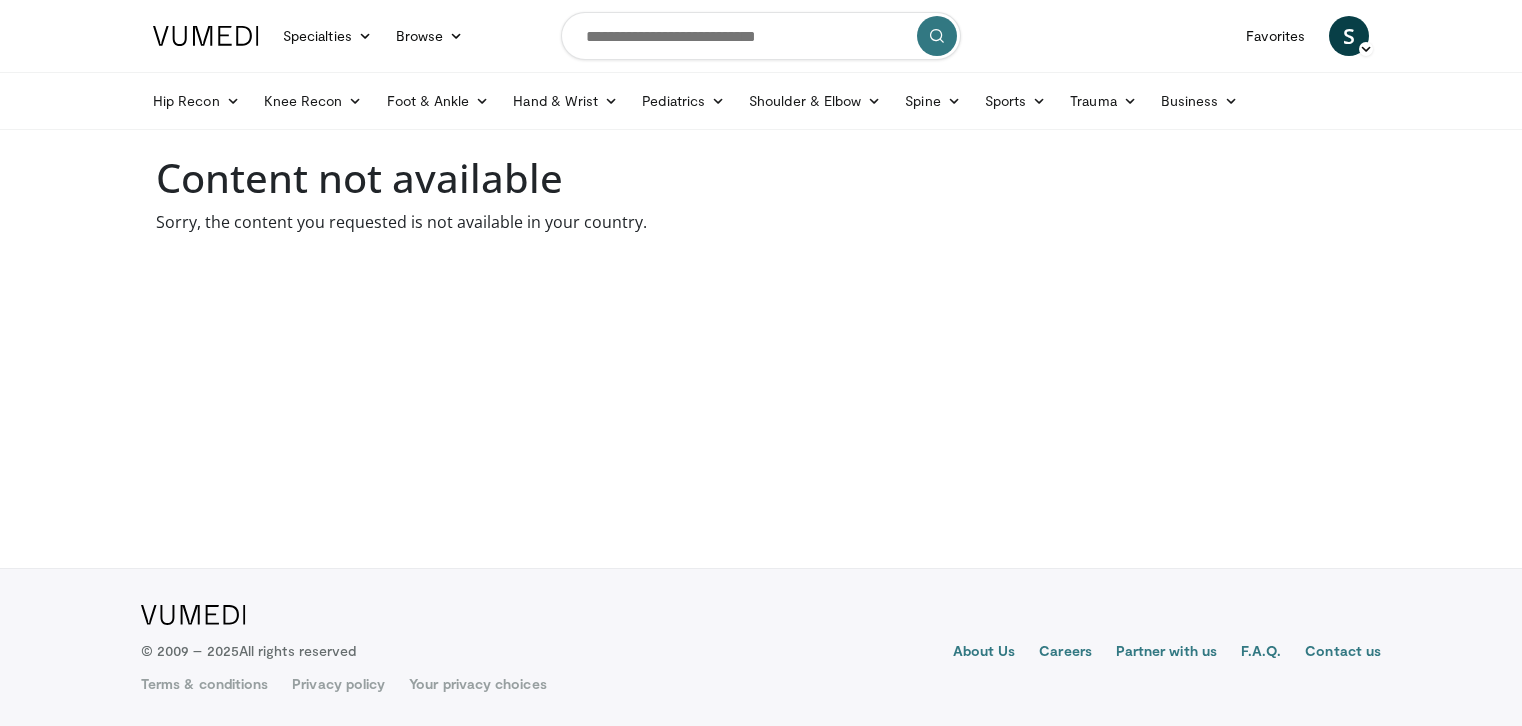 scroll, scrollTop: 0, scrollLeft: 0, axis: both 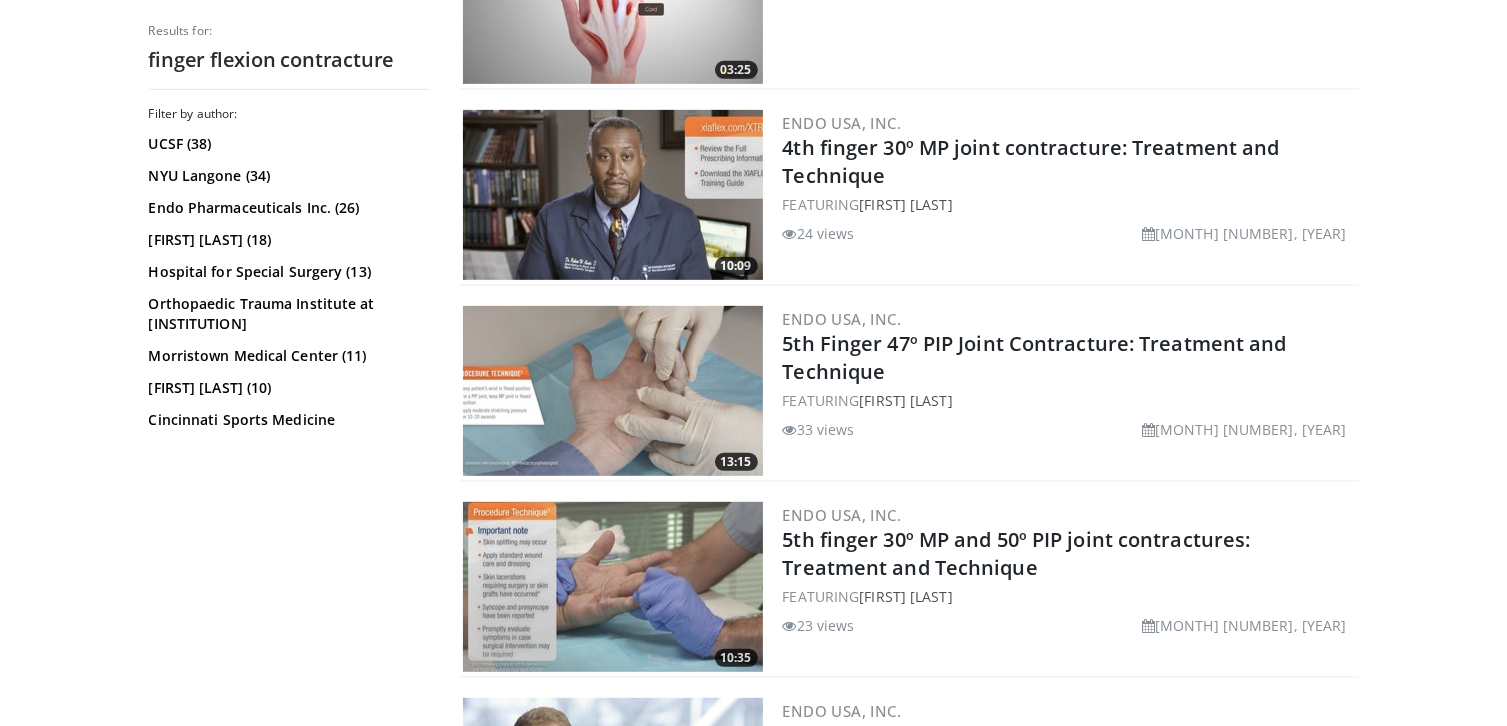 click at bounding box center (613, 391) 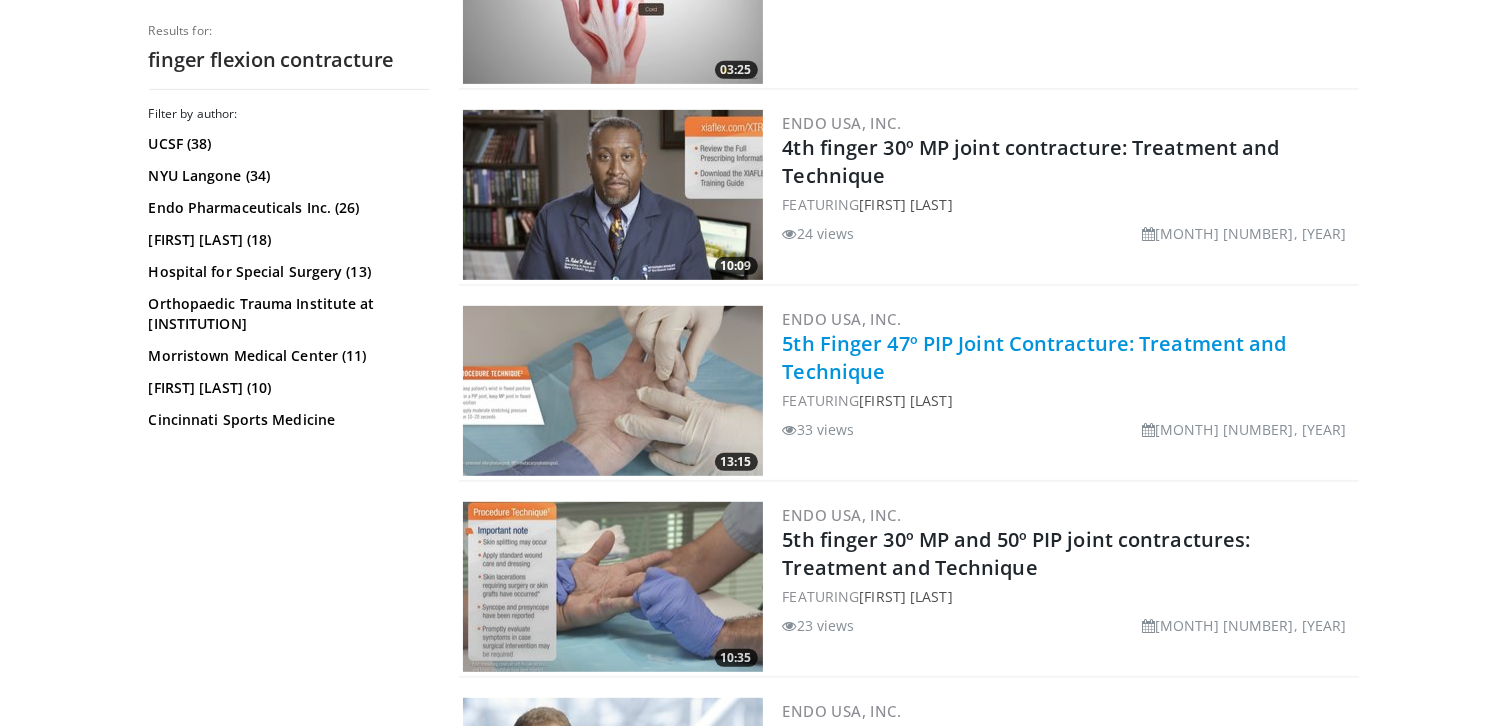 click on "5th Finger 47º PIP Joint Contracture: Treatment and Technique" at bounding box center (1035, 357) 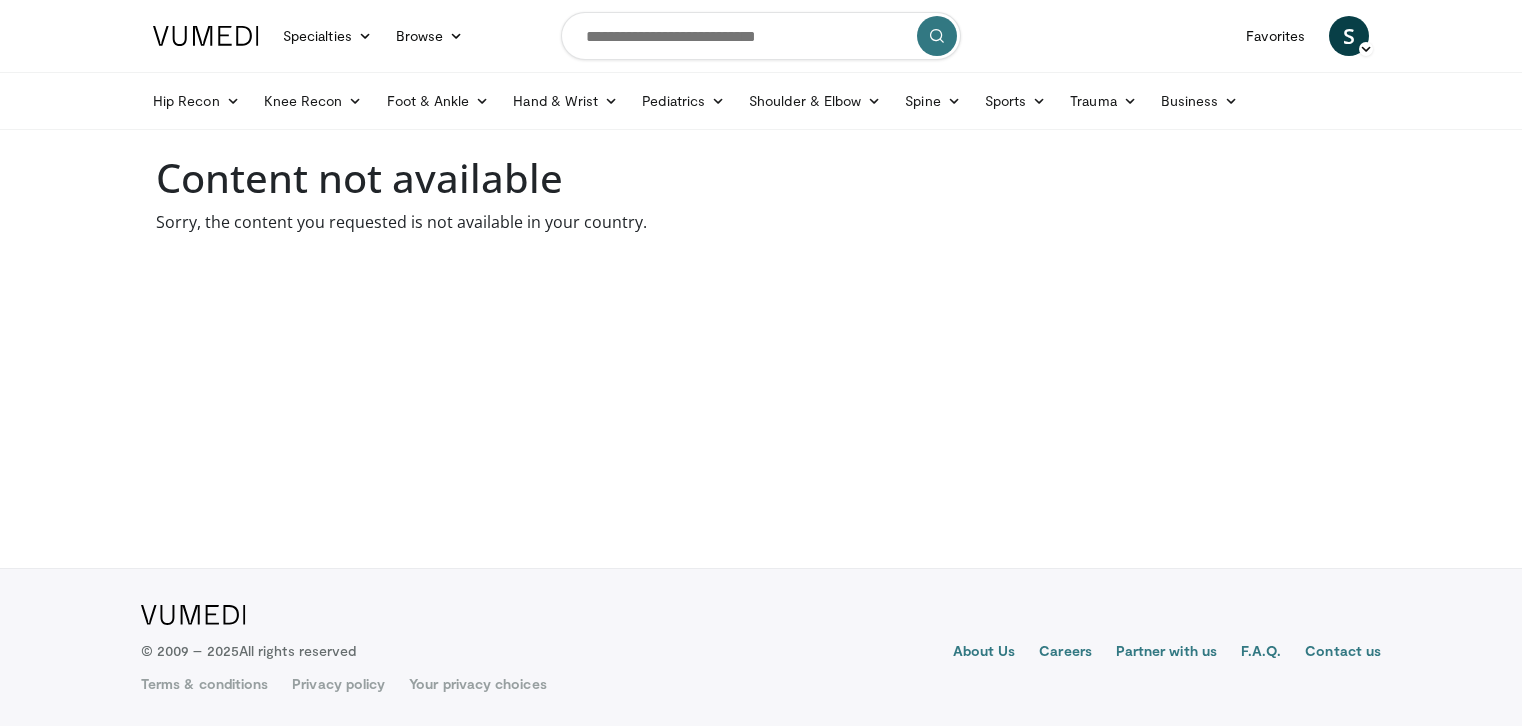 scroll, scrollTop: 0, scrollLeft: 0, axis: both 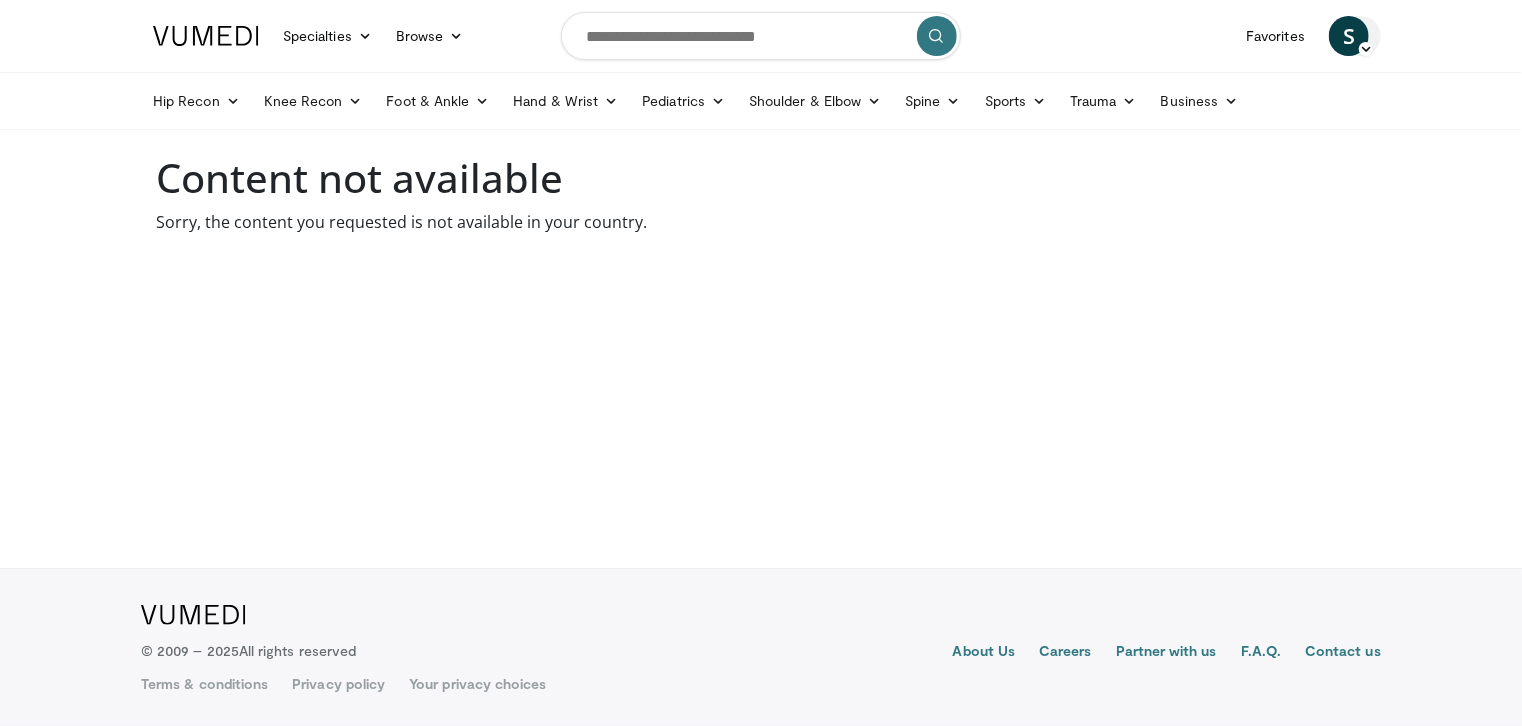 click at bounding box center [1366, 49] 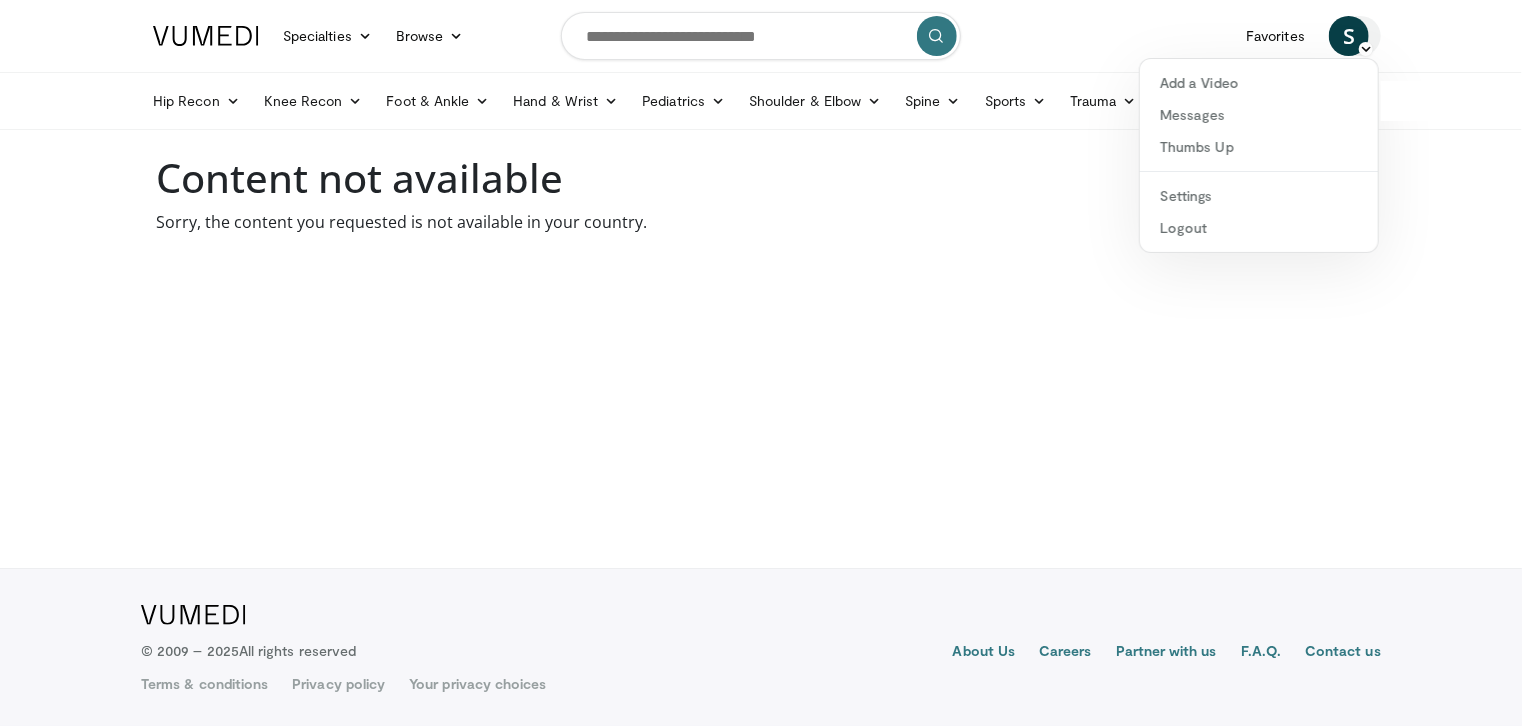 click at bounding box center [1366, 49] 